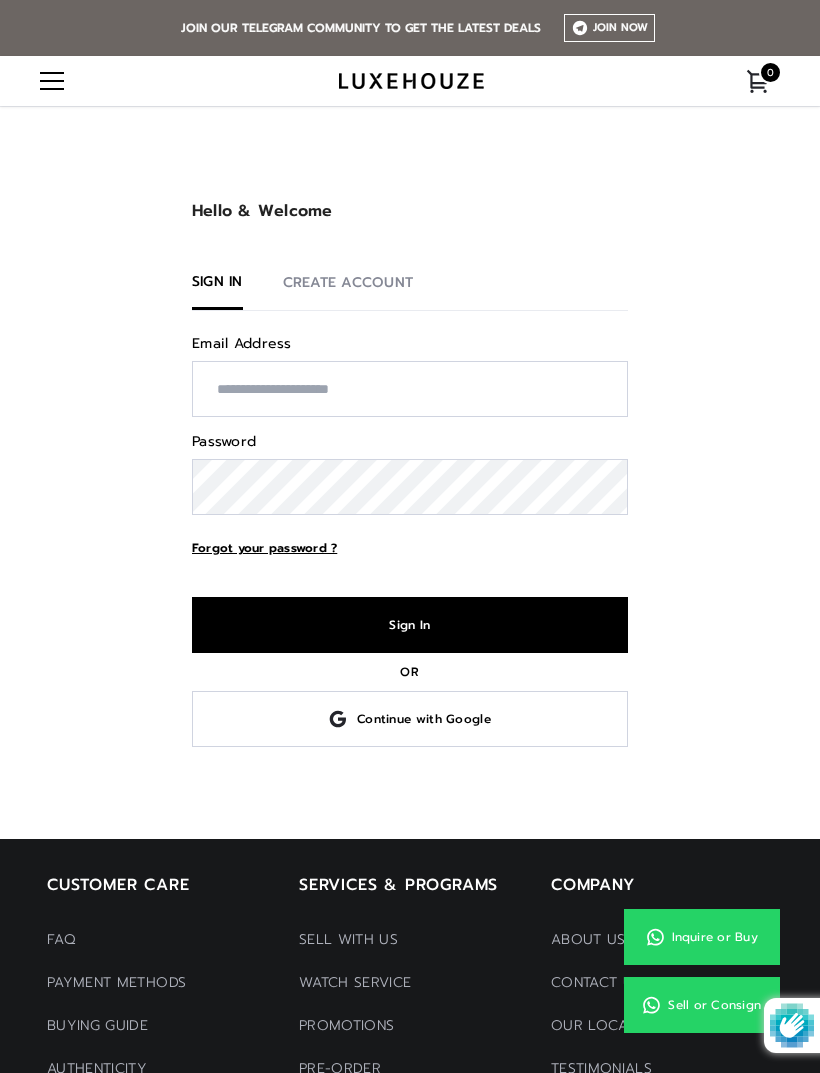 scroll, scrollTop: 0, scrollLeft: 0, axis: both 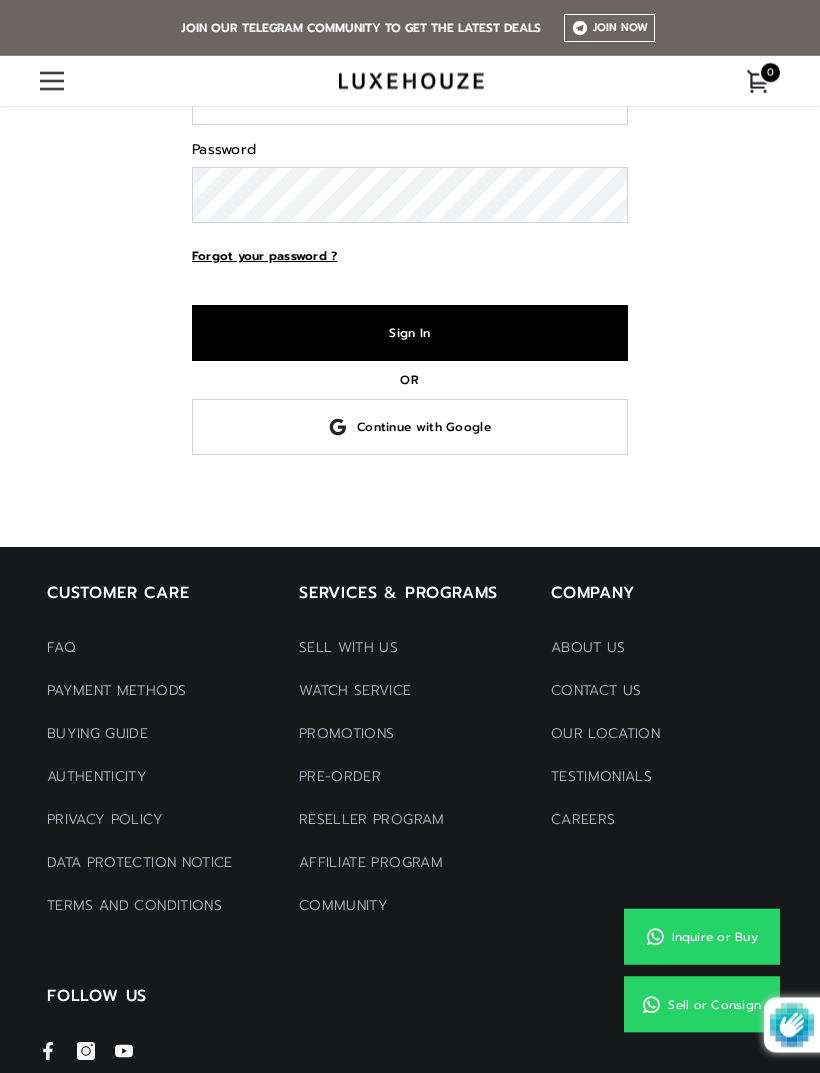 click on "Sign In" at bounding box center (410, 334) 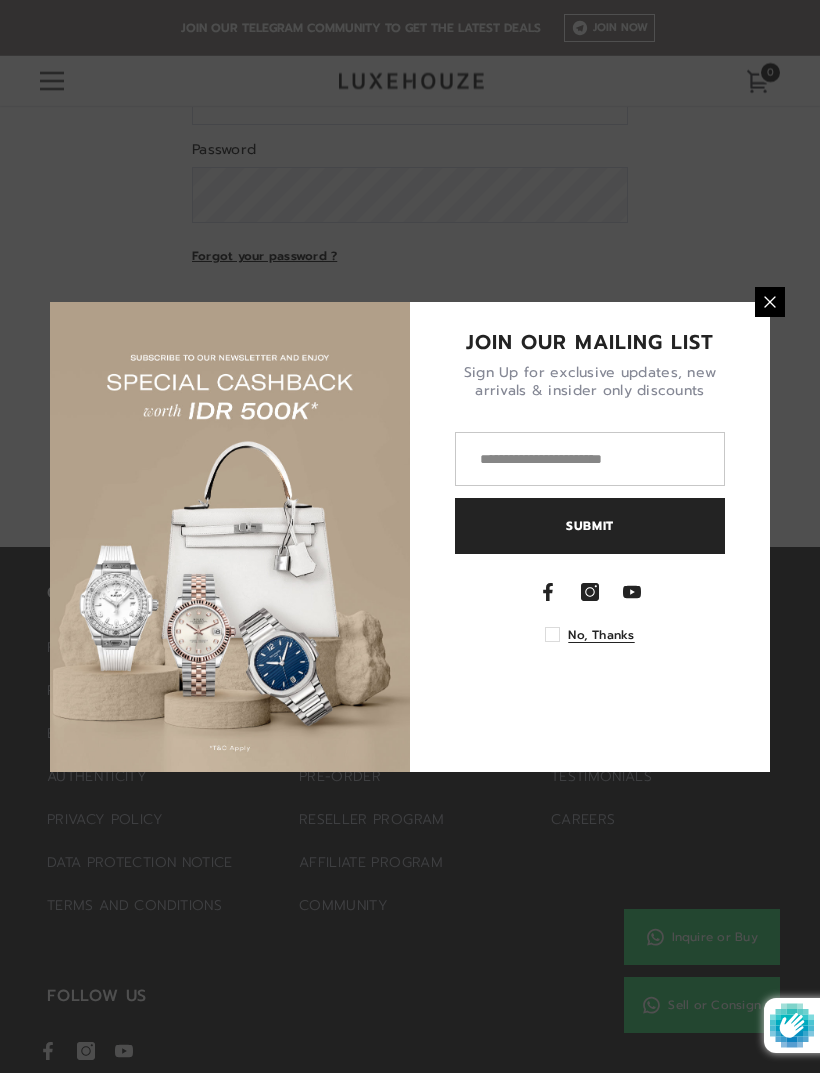 click on "Join Our Mailing List
Sign Up for exclusive updates,
new arrivals & insider only discounts
Your email
Submit
Facebook
Instagram
YouTube" at bounding box center [590, 537] 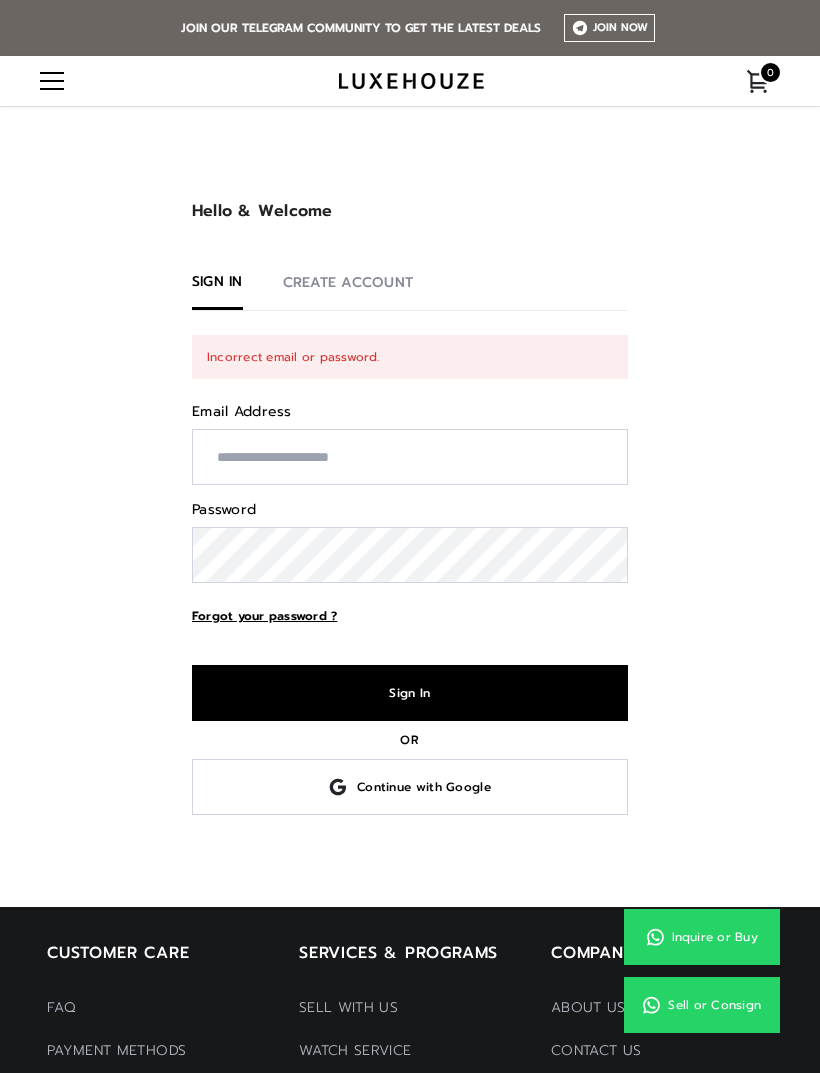 scroll, scrollTop: 0, scrollLeft: 0, axis: both 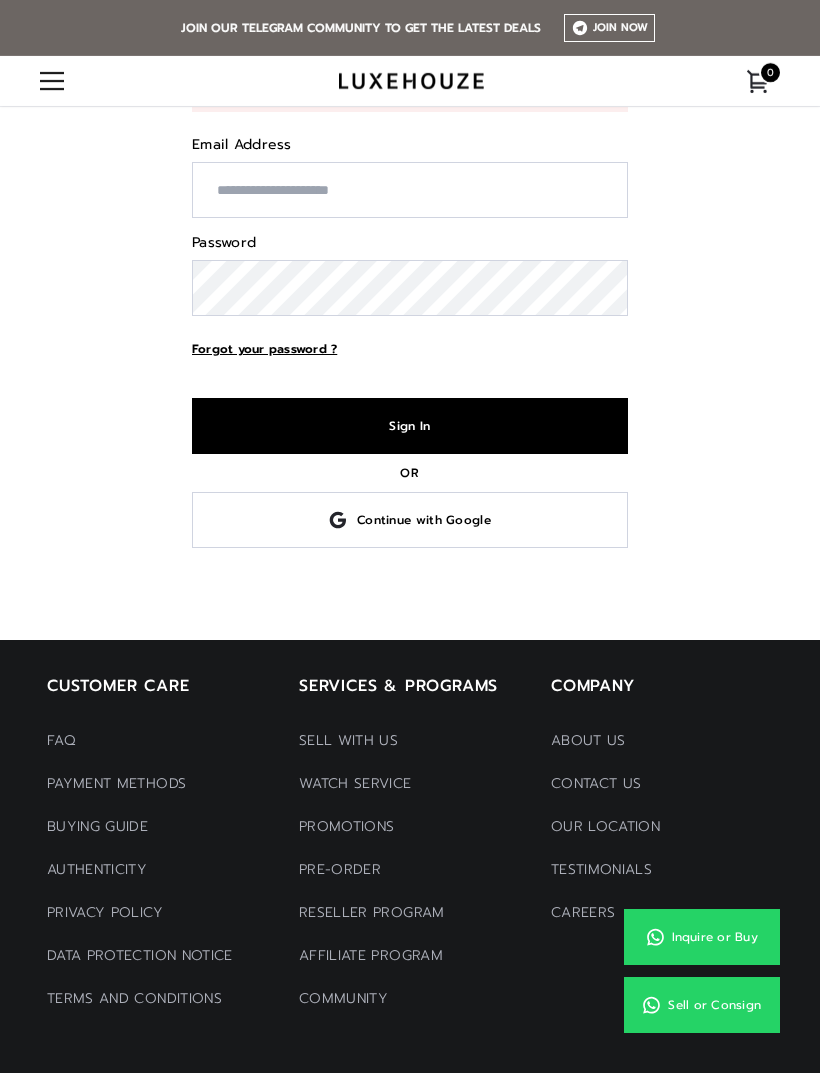 click on "Continue with Google" at bounding box center (410, 520) 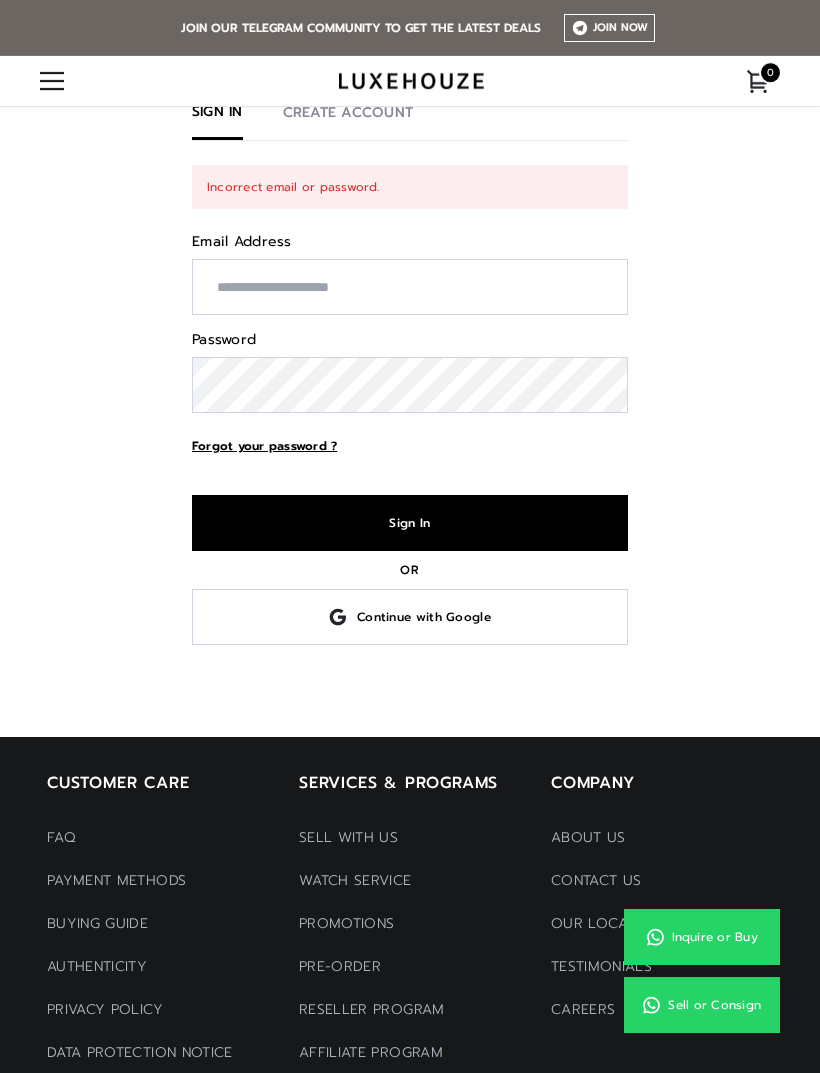 scroll, scrollTop: 0, scrollLeft: 0, axis: both 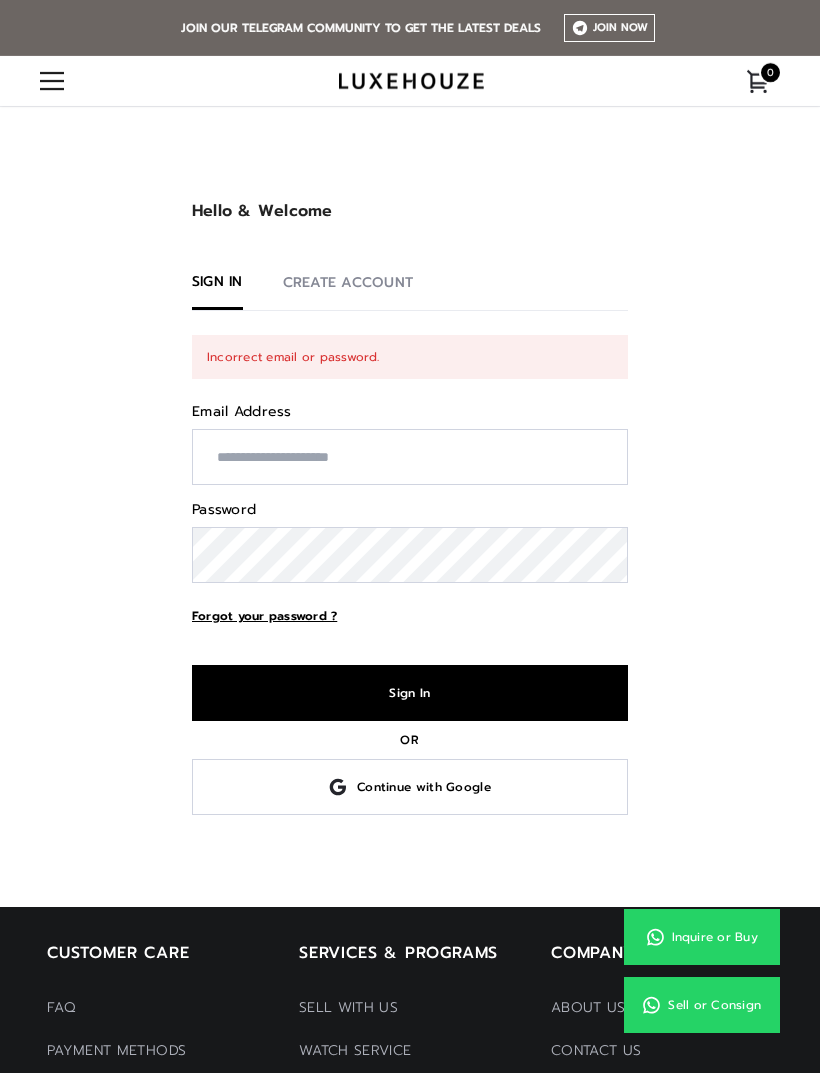 click on "Forgot your password ?" at bounding box center [264, 616] 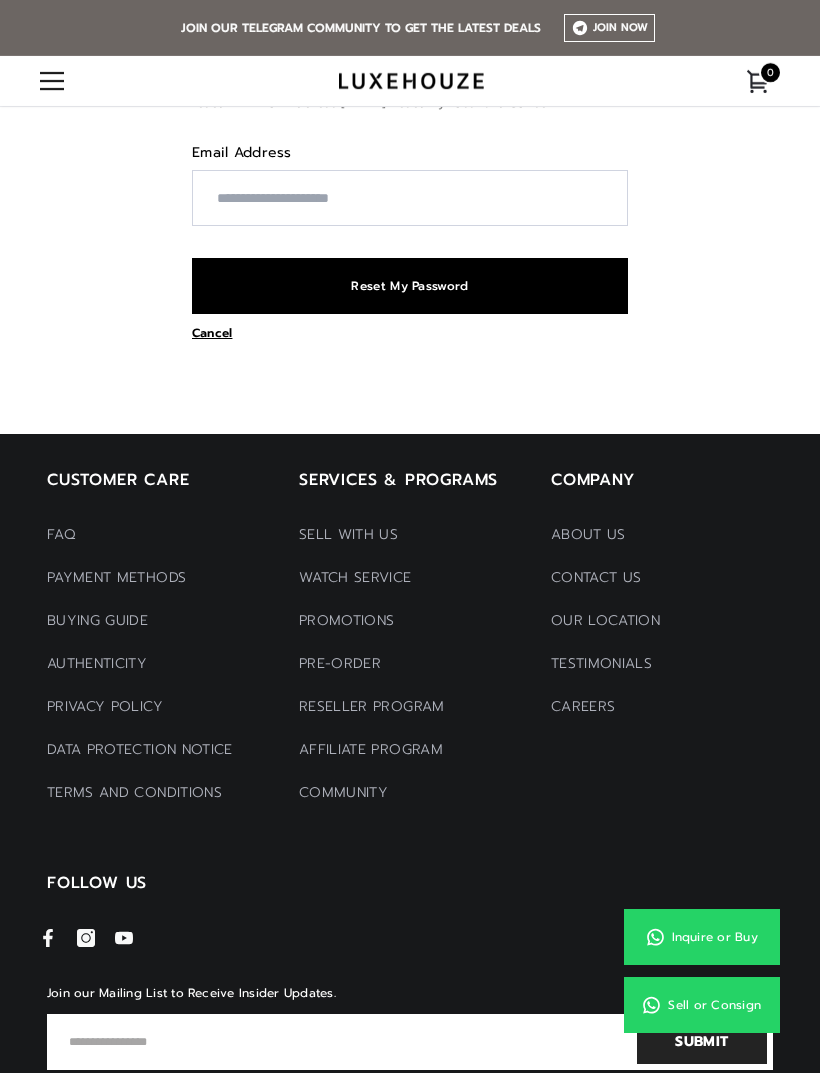 click at bounding box center [410, 198] 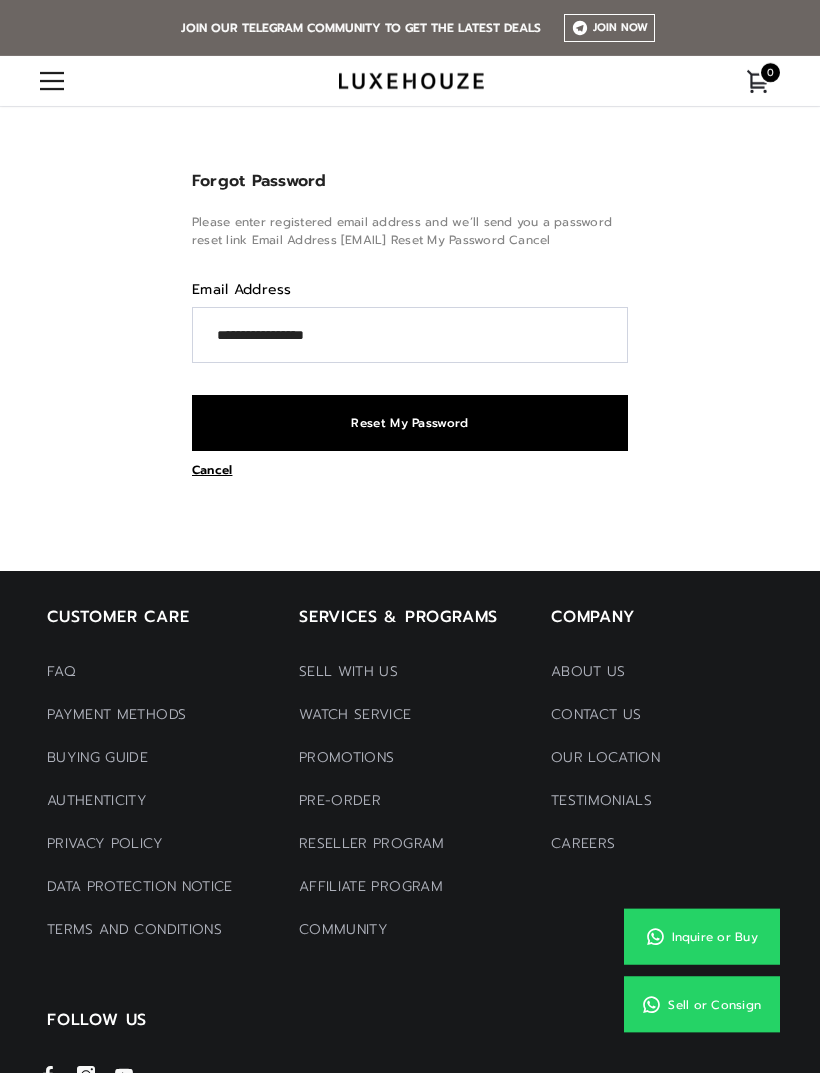 scroll, scrollTop: 32, scrollLeft: 0, axis: vertical 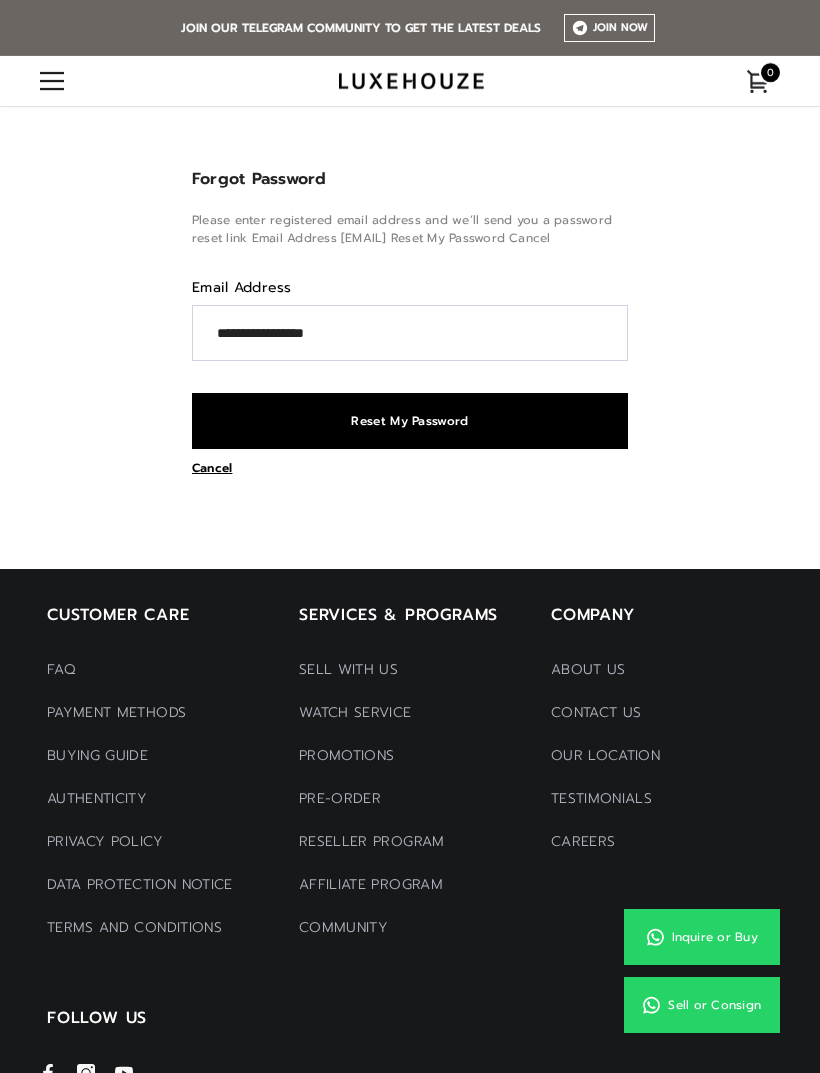 type on "**********" 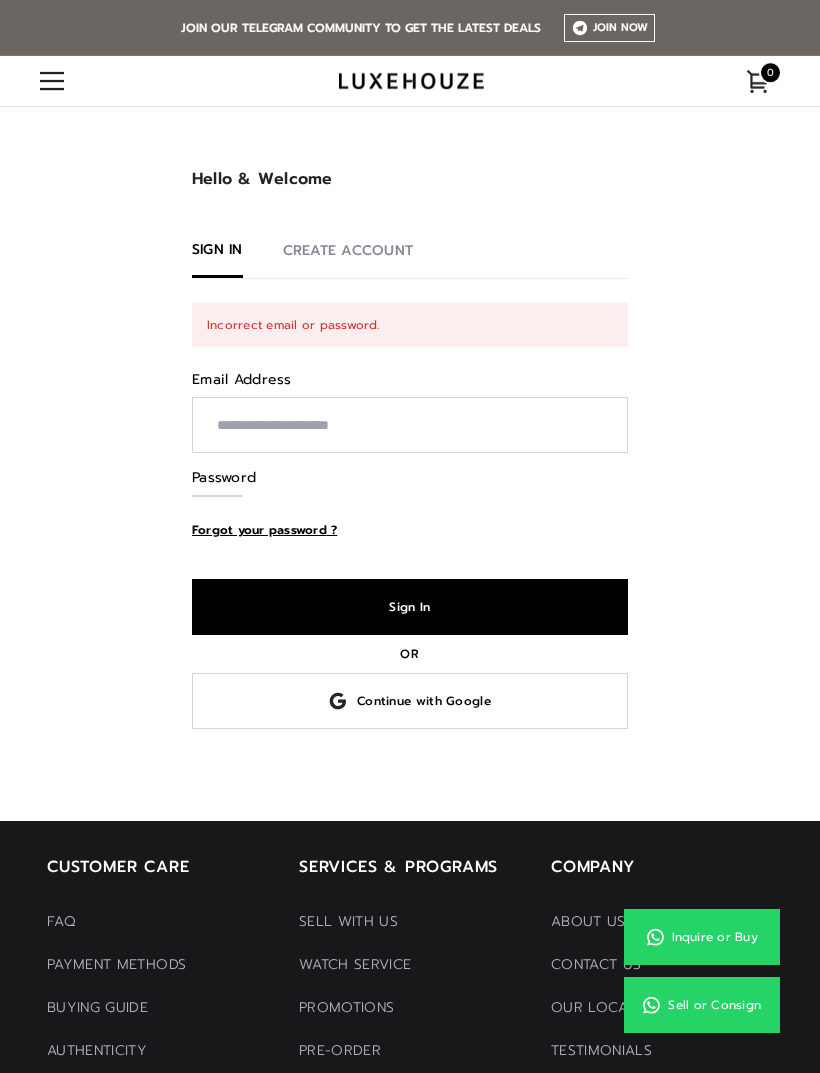 click on "**********" at bounding box center [0, 0] 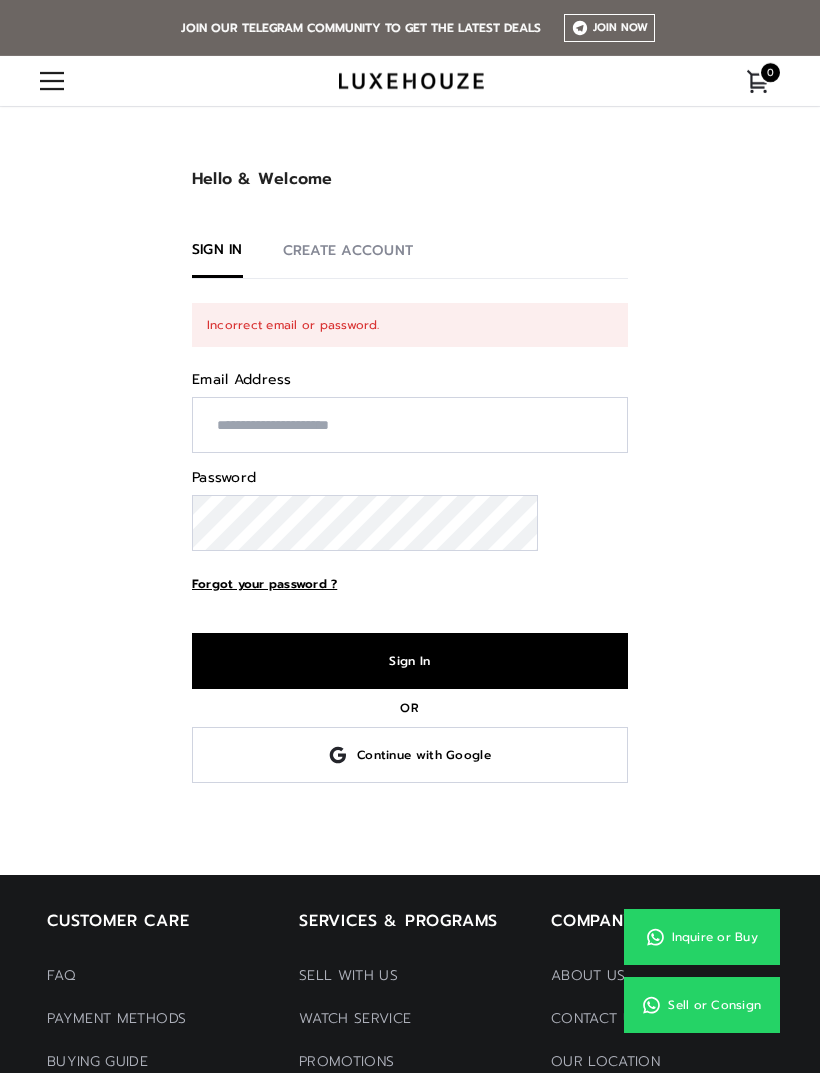 click on "CREATE ACCOUNT" at bounding box center (348, 250) 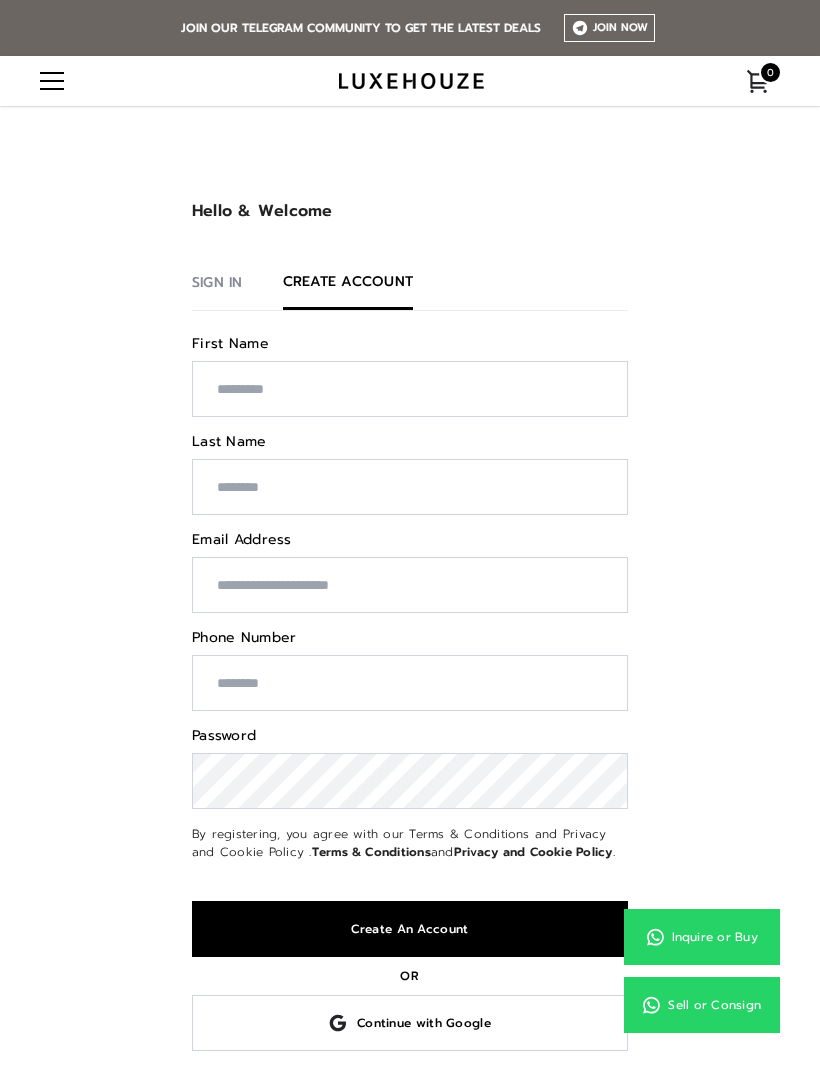 scroll, scrollTop: 0, scrollLeft: 0, axis: both 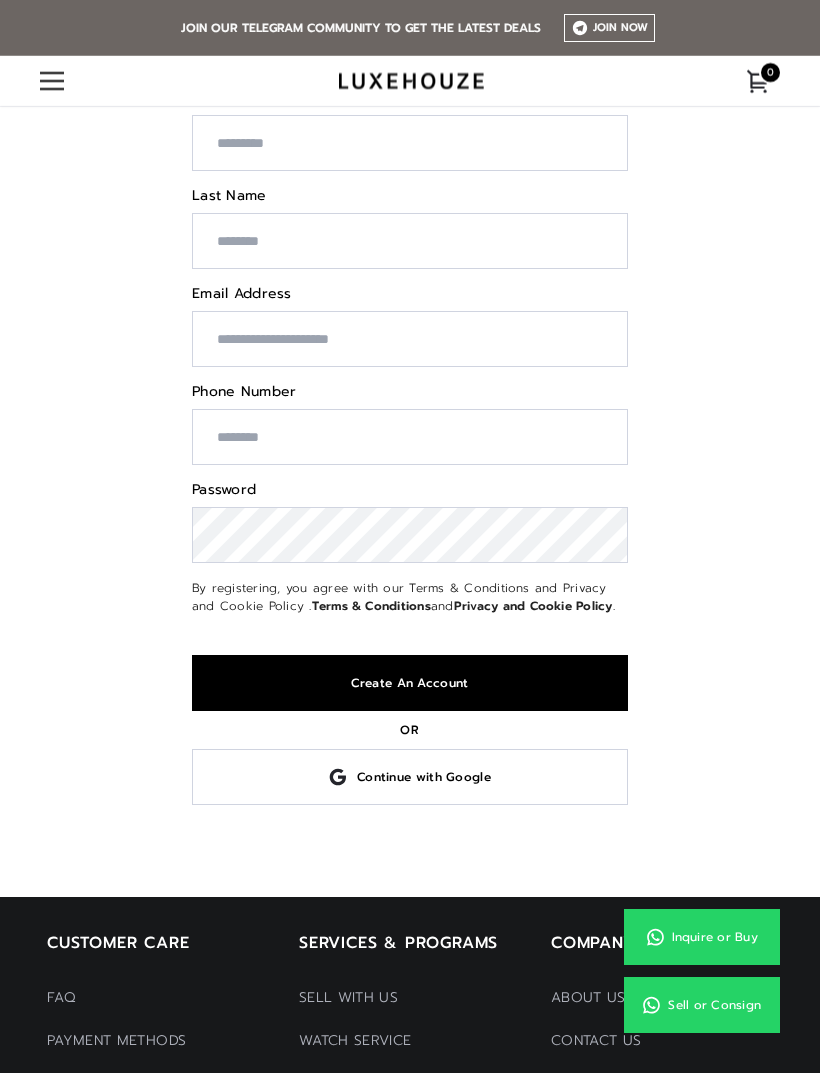 click on "Continue with Google" at bounding box center (410, 777) 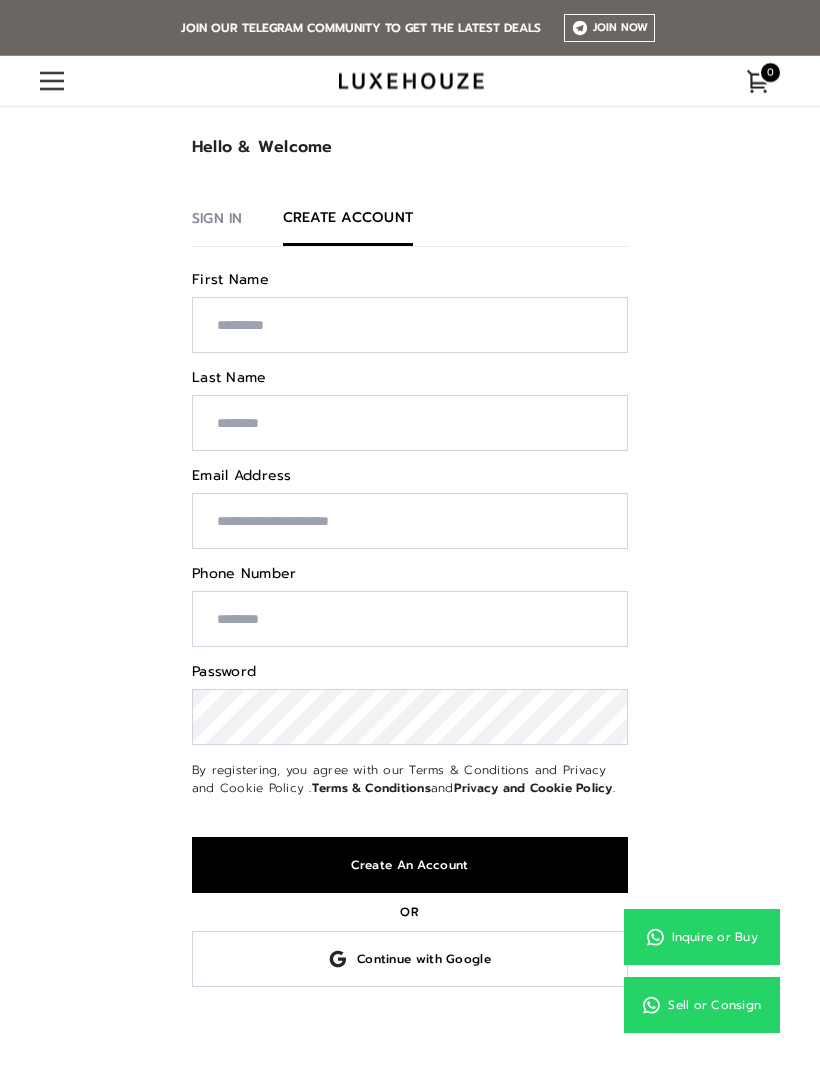 scroll, scrollTop: 65, scrollLeft: 0, axis: vertical 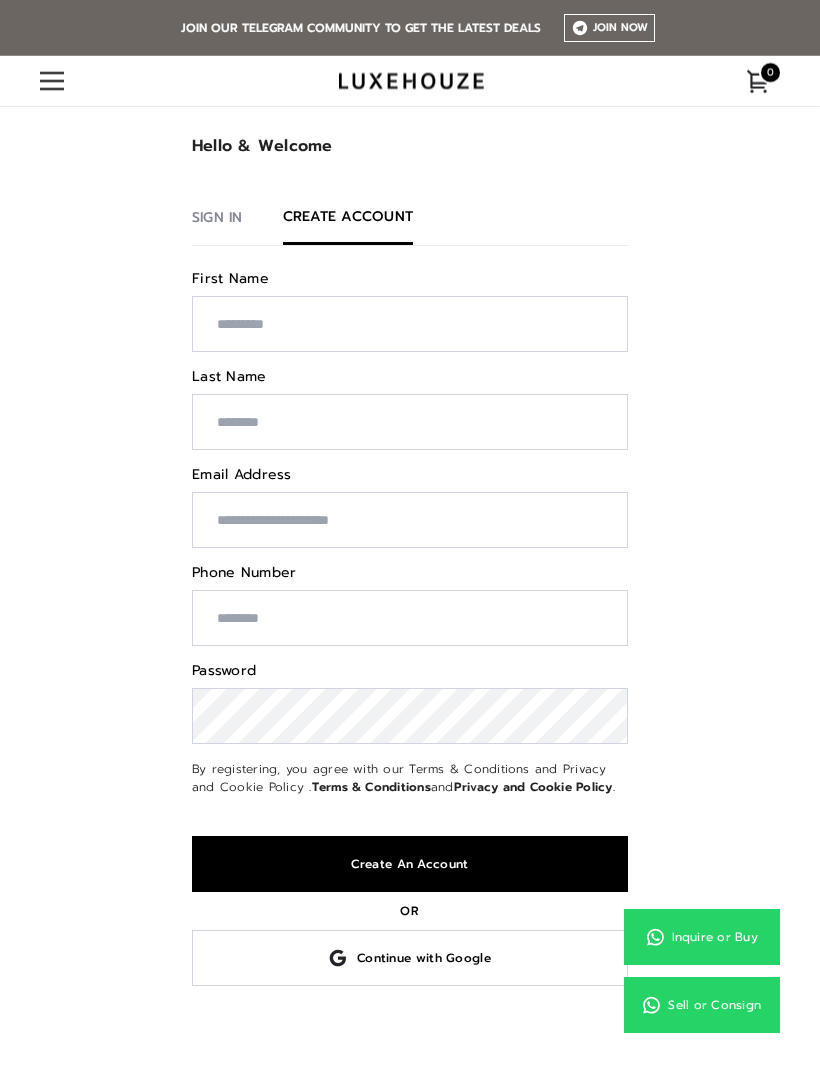 click at bounding box center [410, 324] 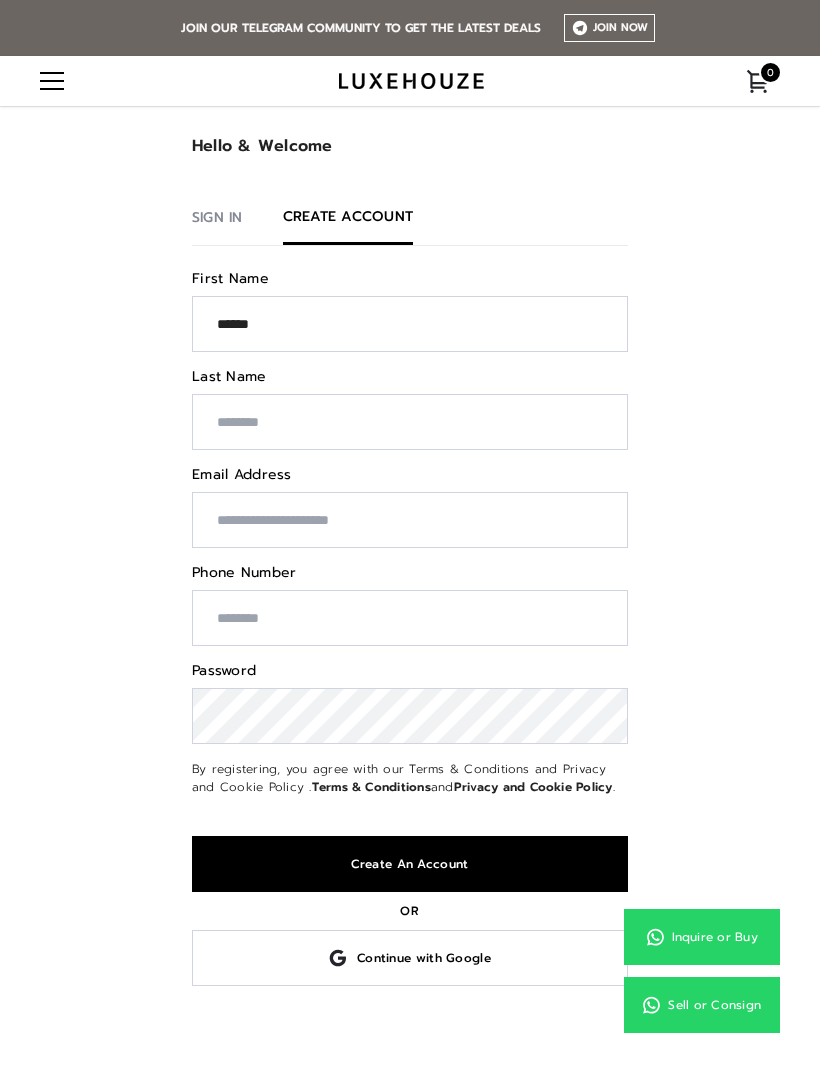 click on "******" at bounding box center (410, 324) 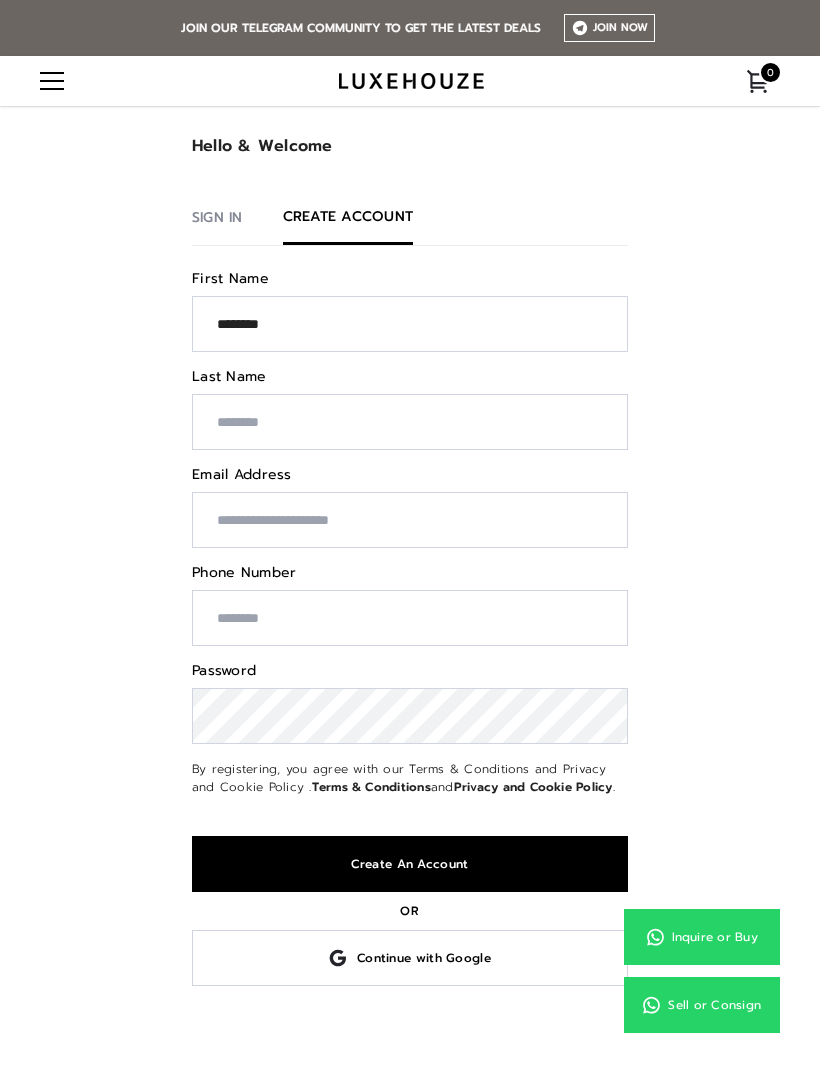 type on "********" 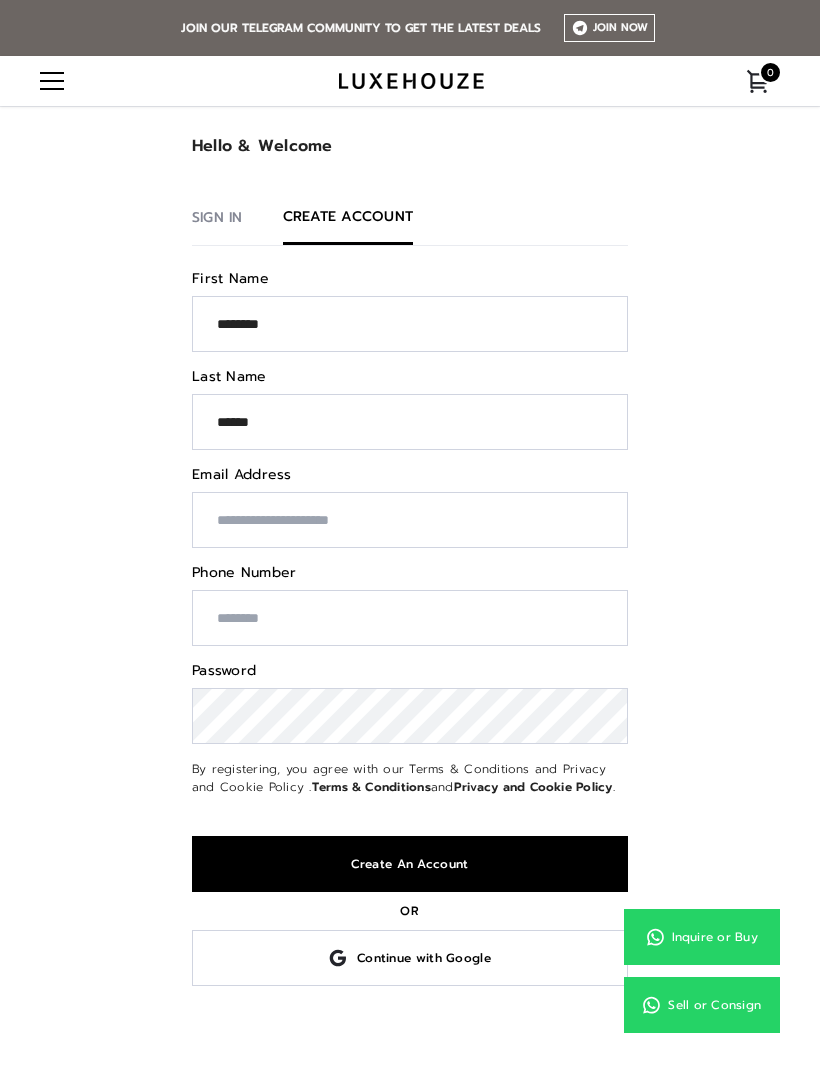 type on "******" 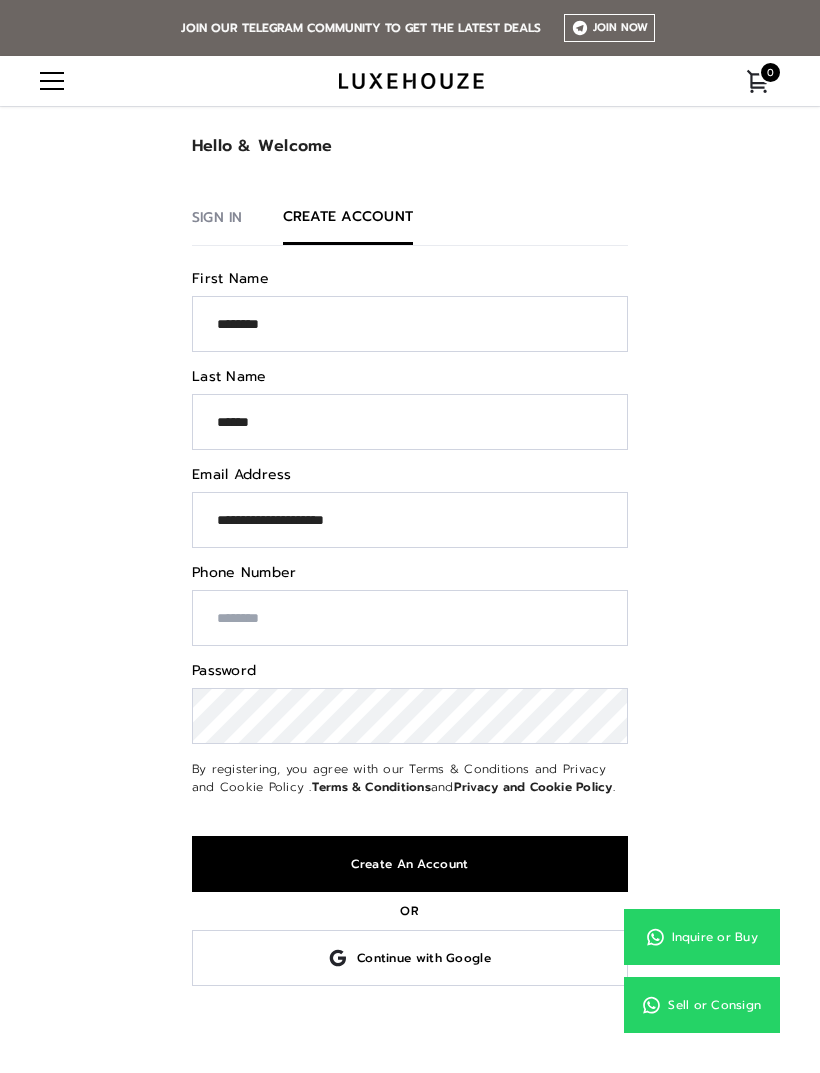 type on "**********" 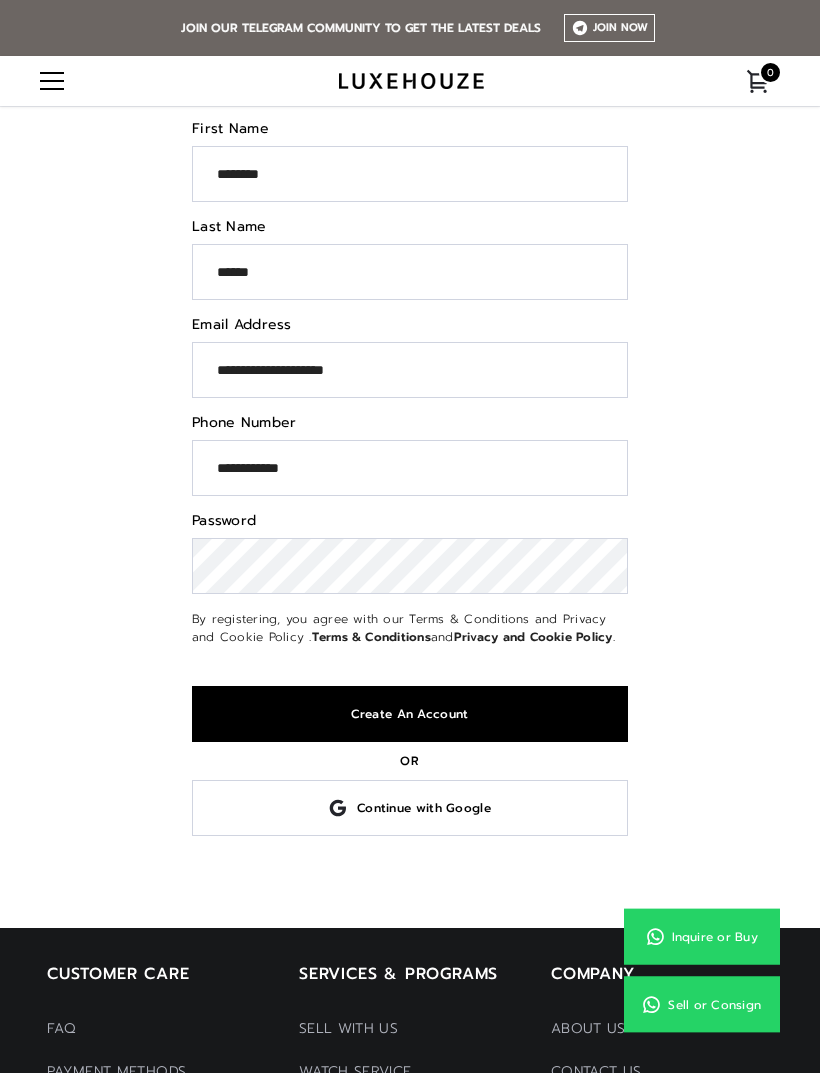 scroll, scrollTop: 215, scrollLeft: 0, axis: vertical 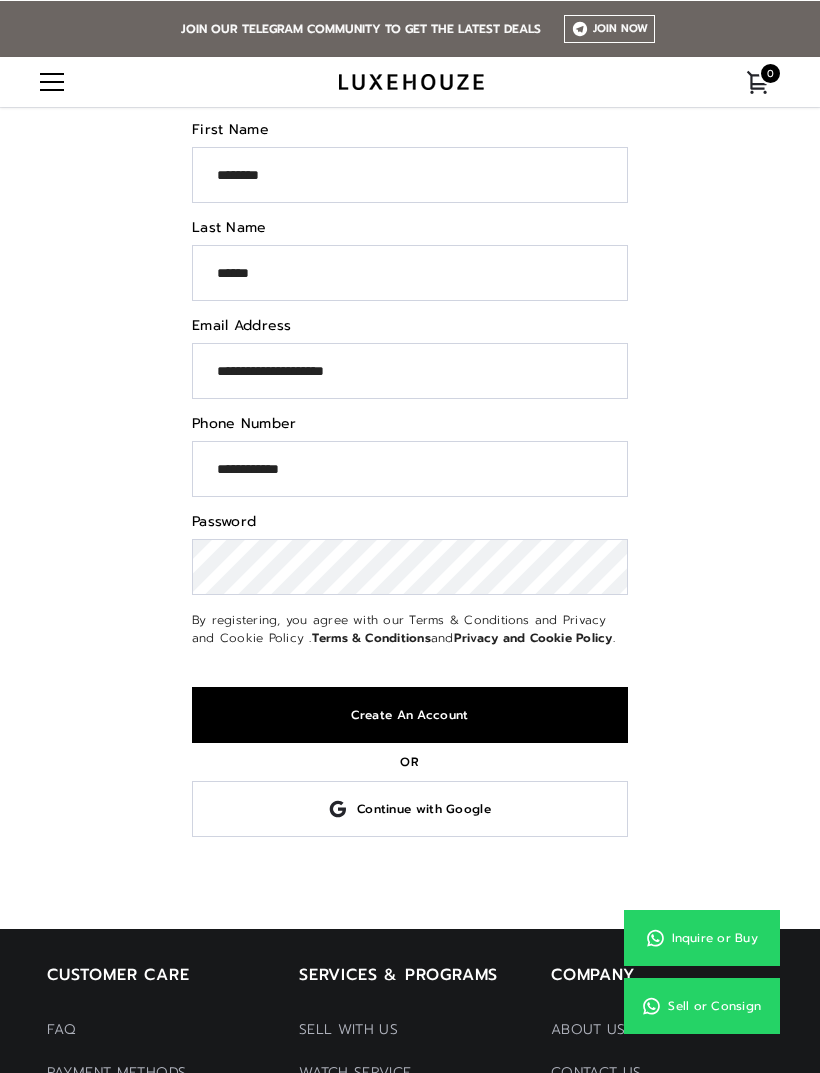 type on "**********" 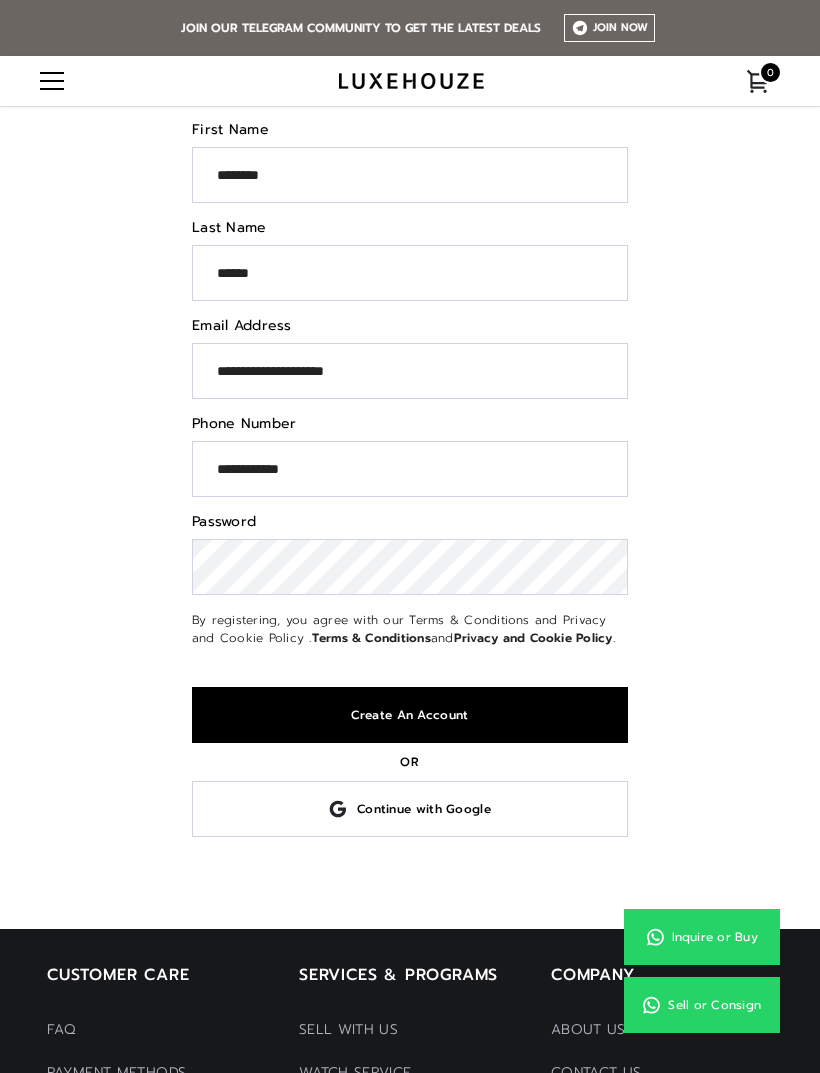 click on "Create An Account" at bounding box center [410, 715] 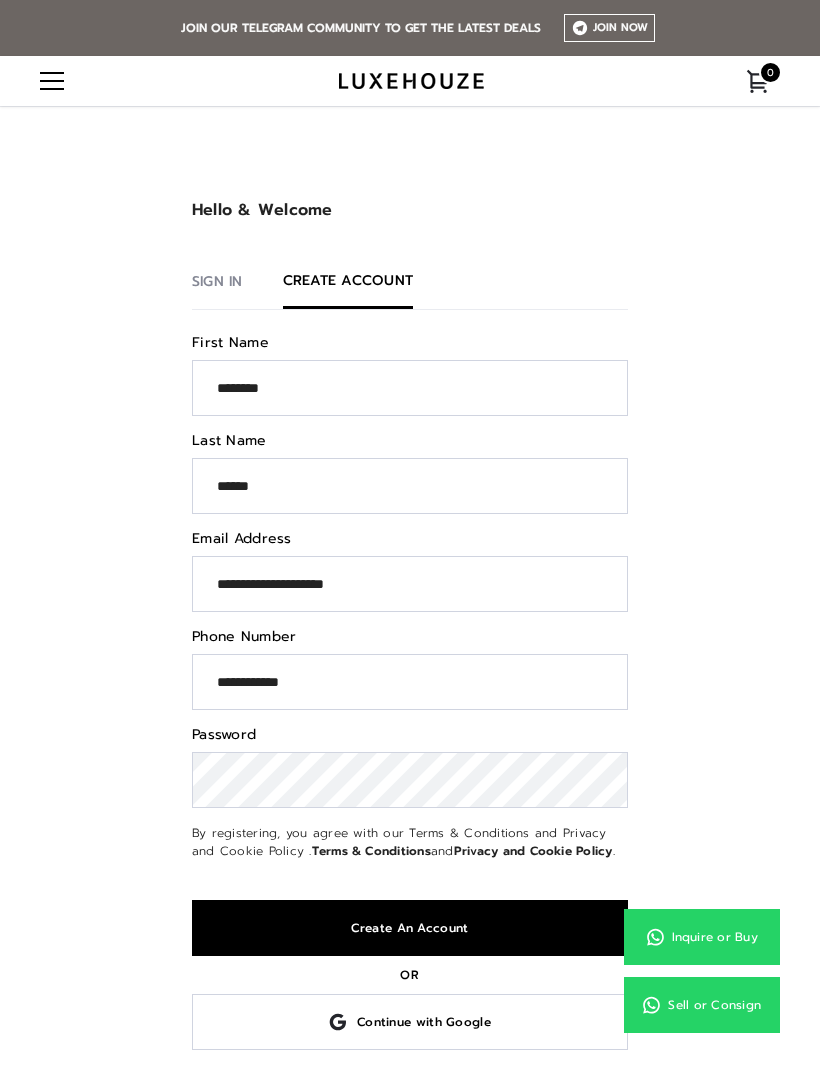 scroll, scrollTop: 9, scrollLeft: 0, axis: vertical 